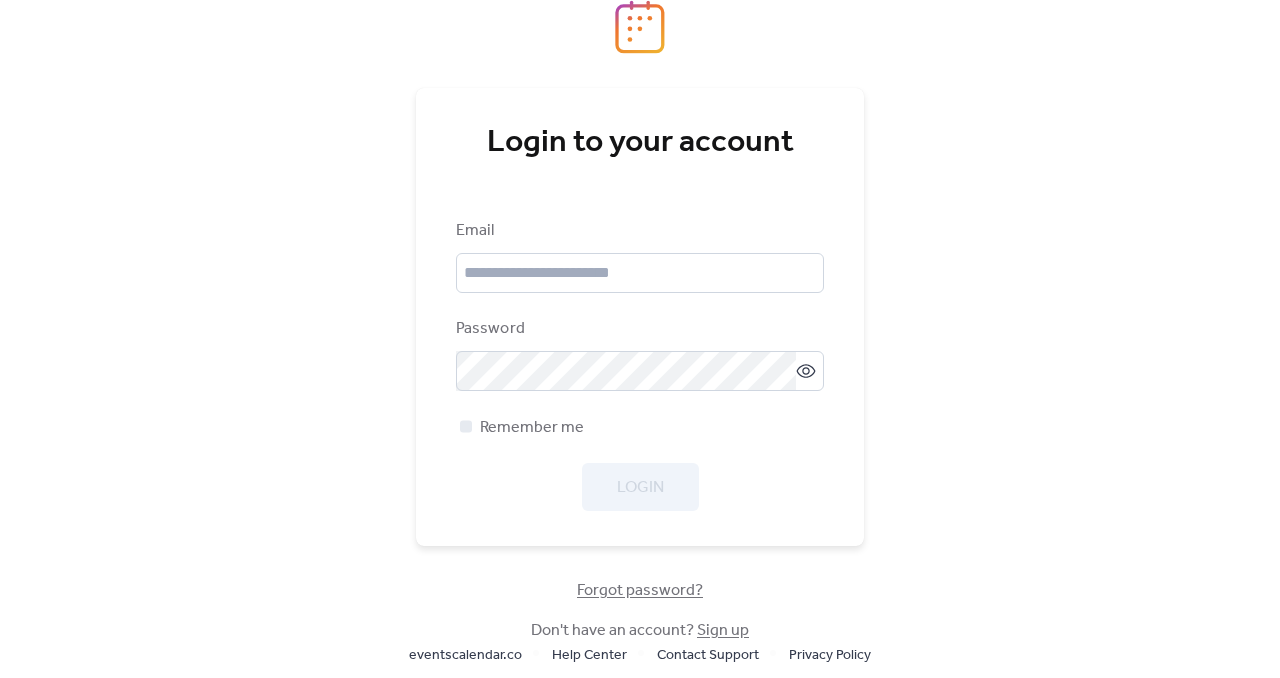 scroll, scrollTop: 0, scrollLeft: 0, axis: both 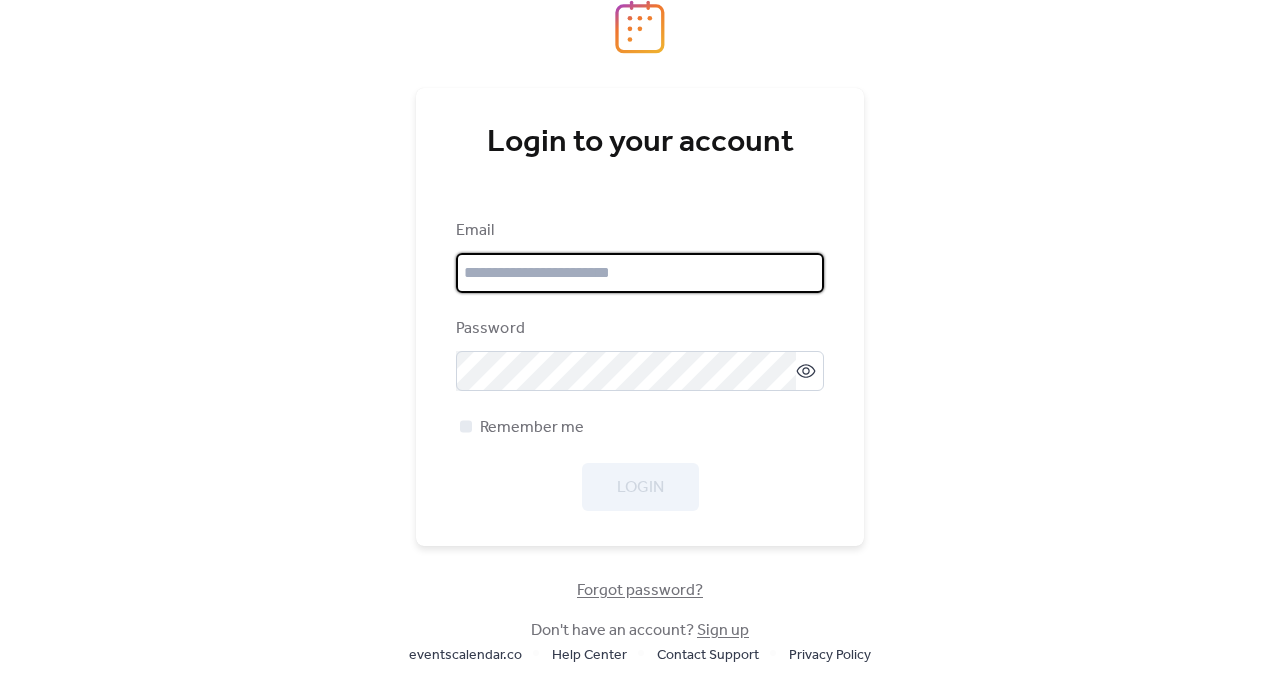 click at bounding box center [640, 273] 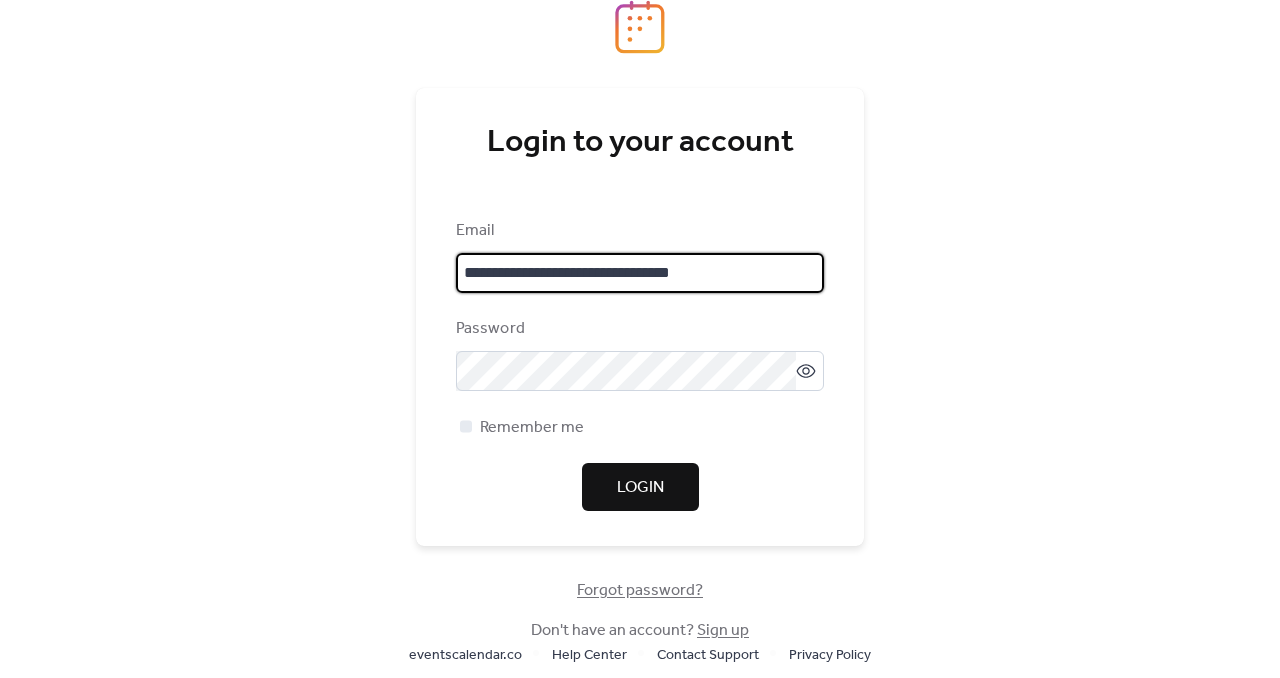 click on "**********" at bounding box center (640, 273) 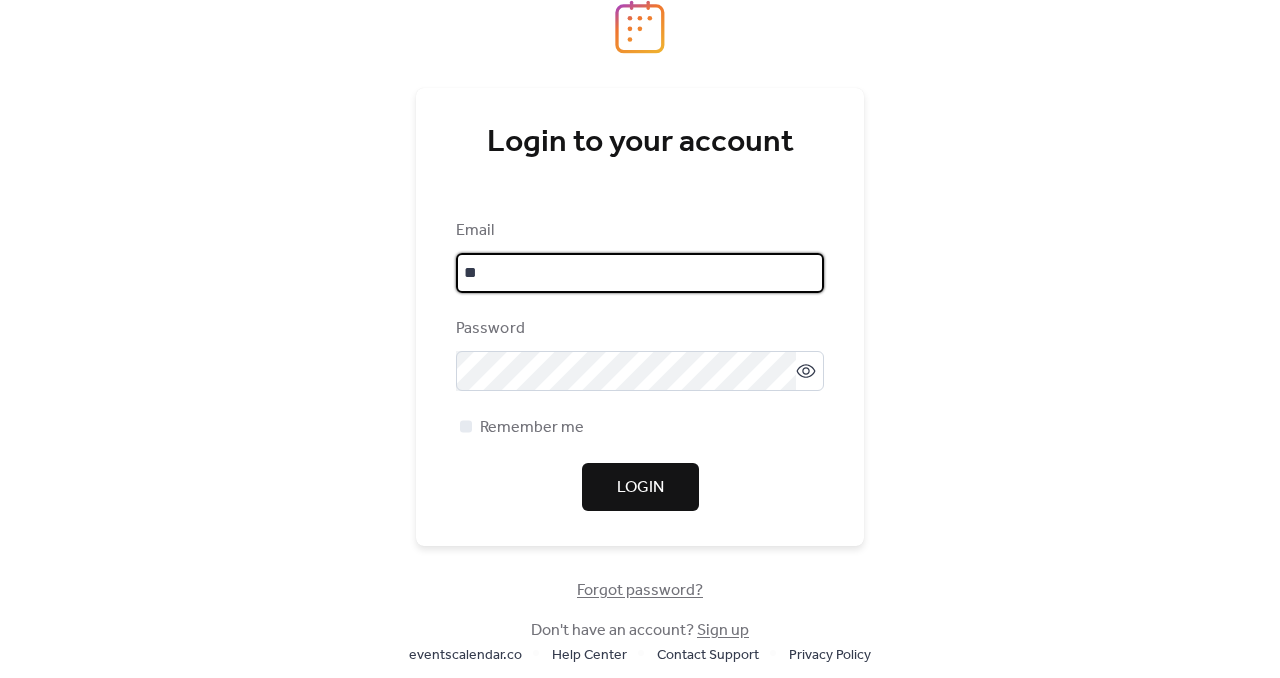 type on "*" 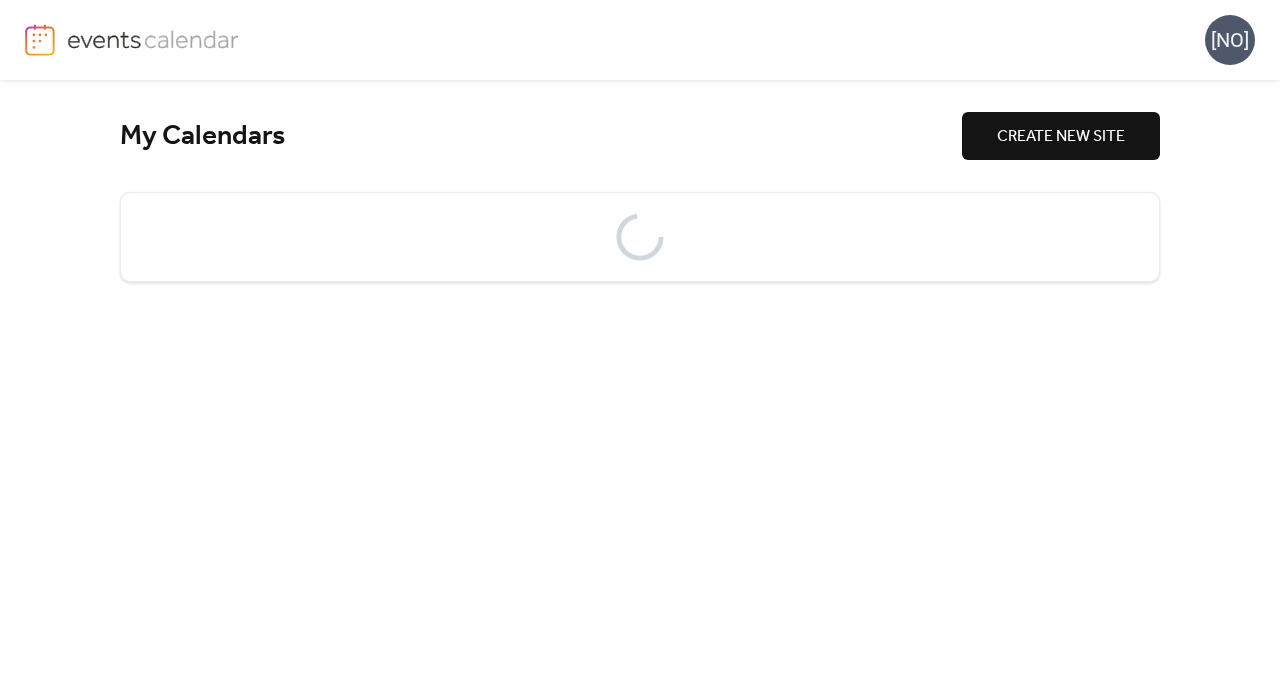 scroll, scrollTop: 0, scrollLeft: 0, axis: both 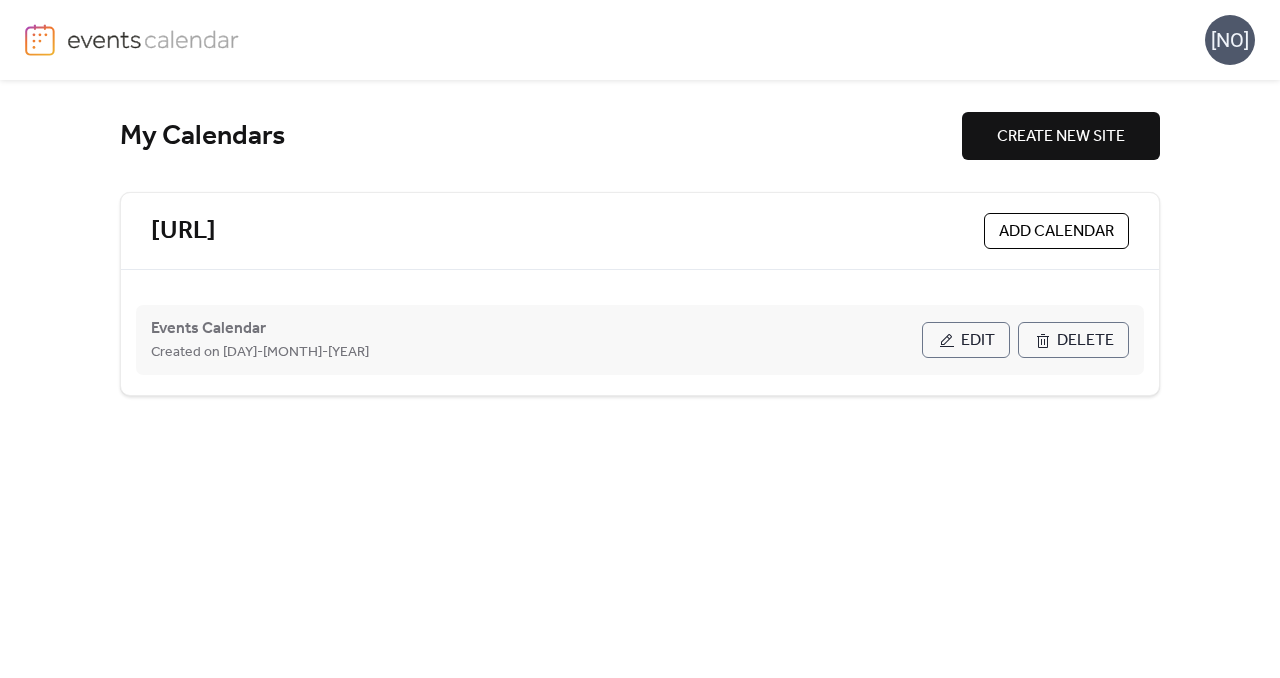 click on "Edit" at bounding box center [966, 340] 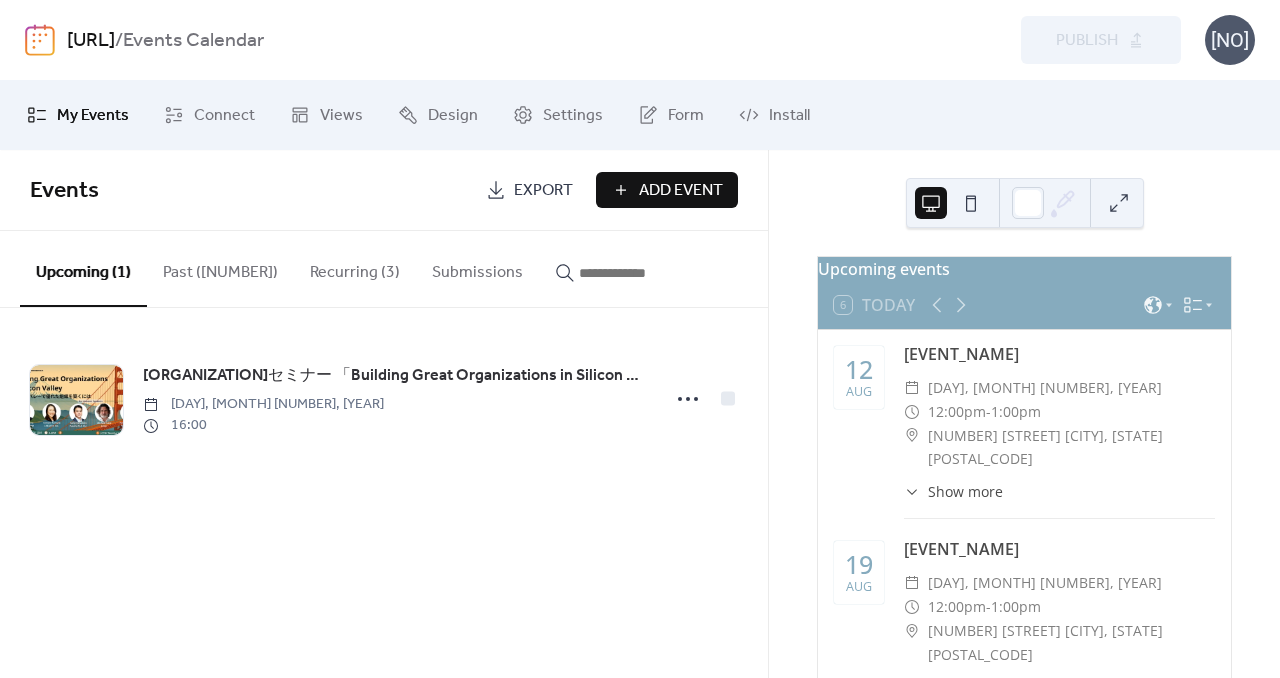 click on "Add Event" at bounding box center [681, 191] 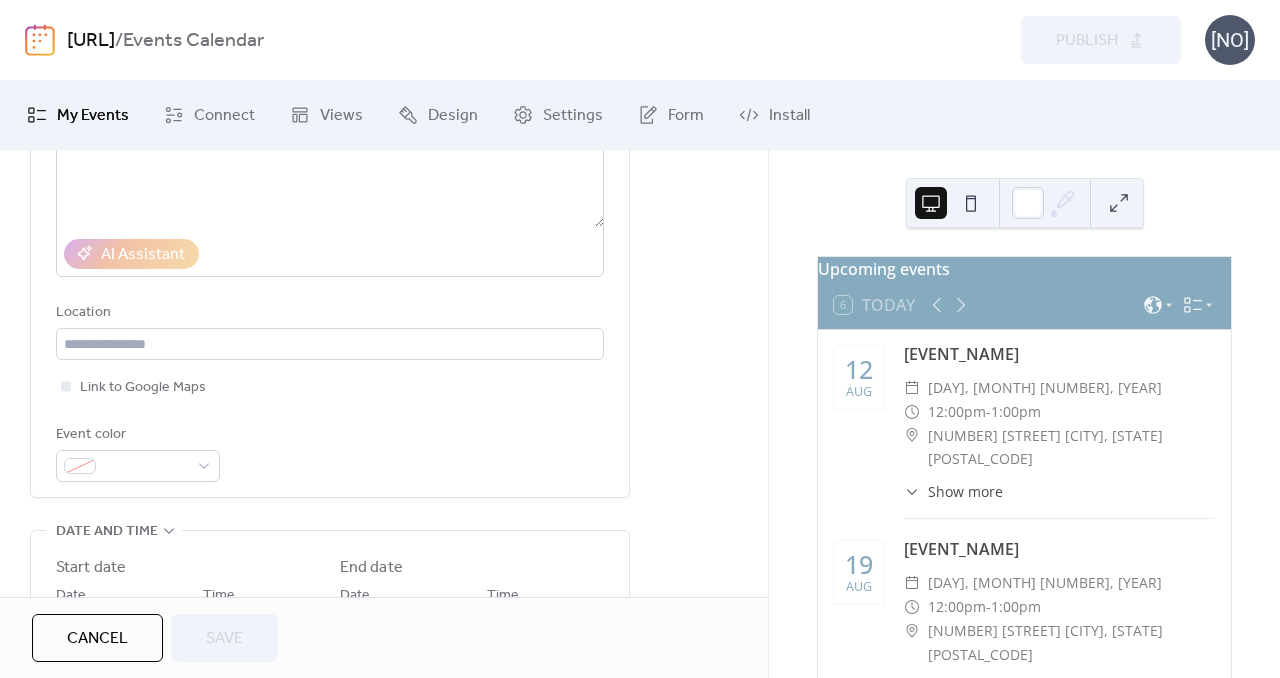 scroll, scrollTop: 315, scrollLeft: 0, axis: vertical 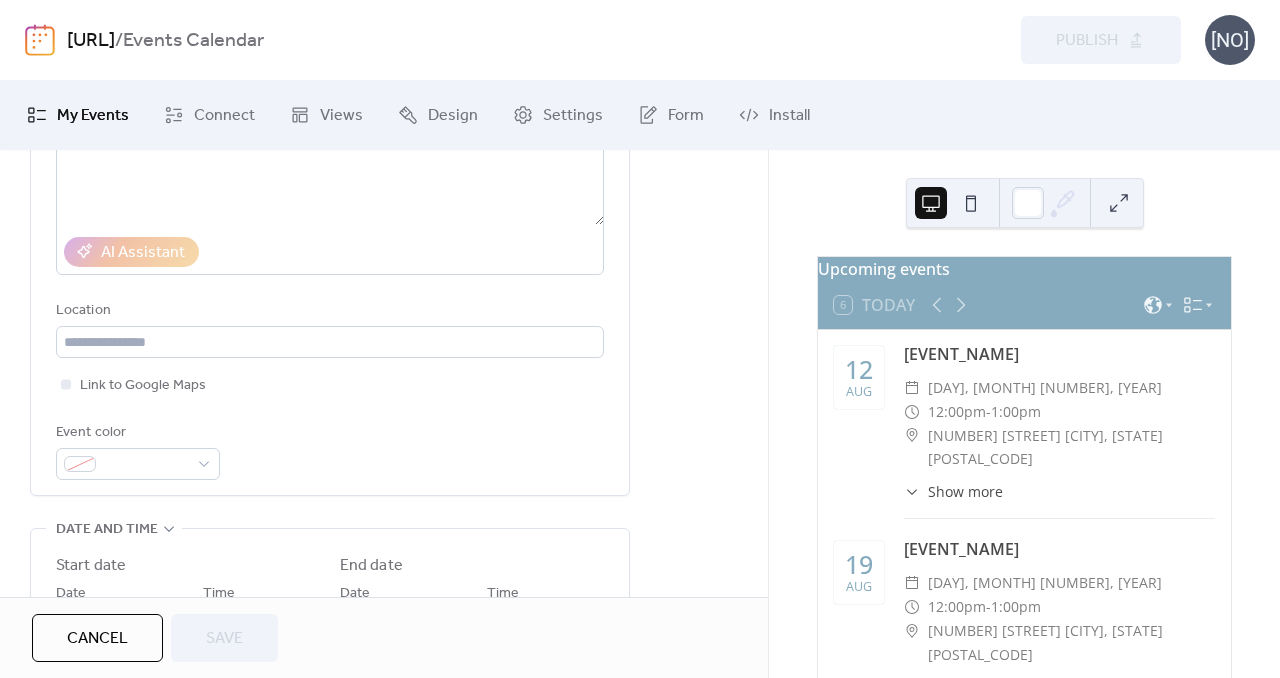 click on "Cancel" at bounding box center (97, 638) 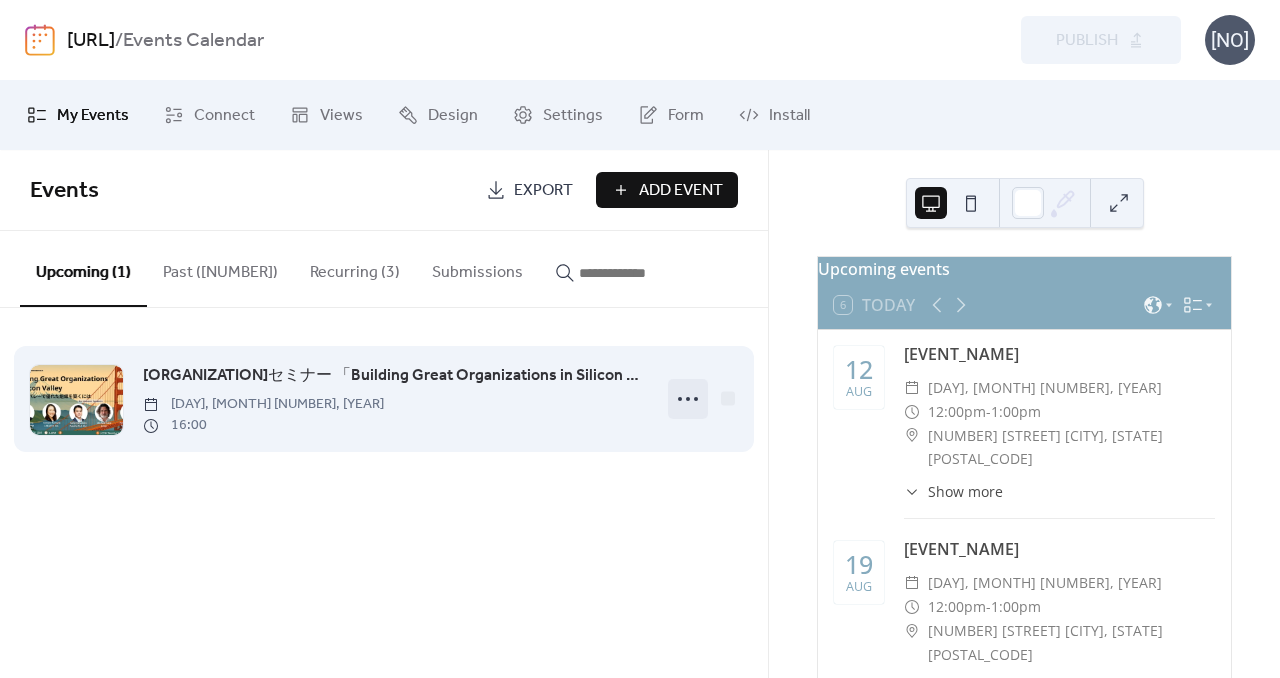click 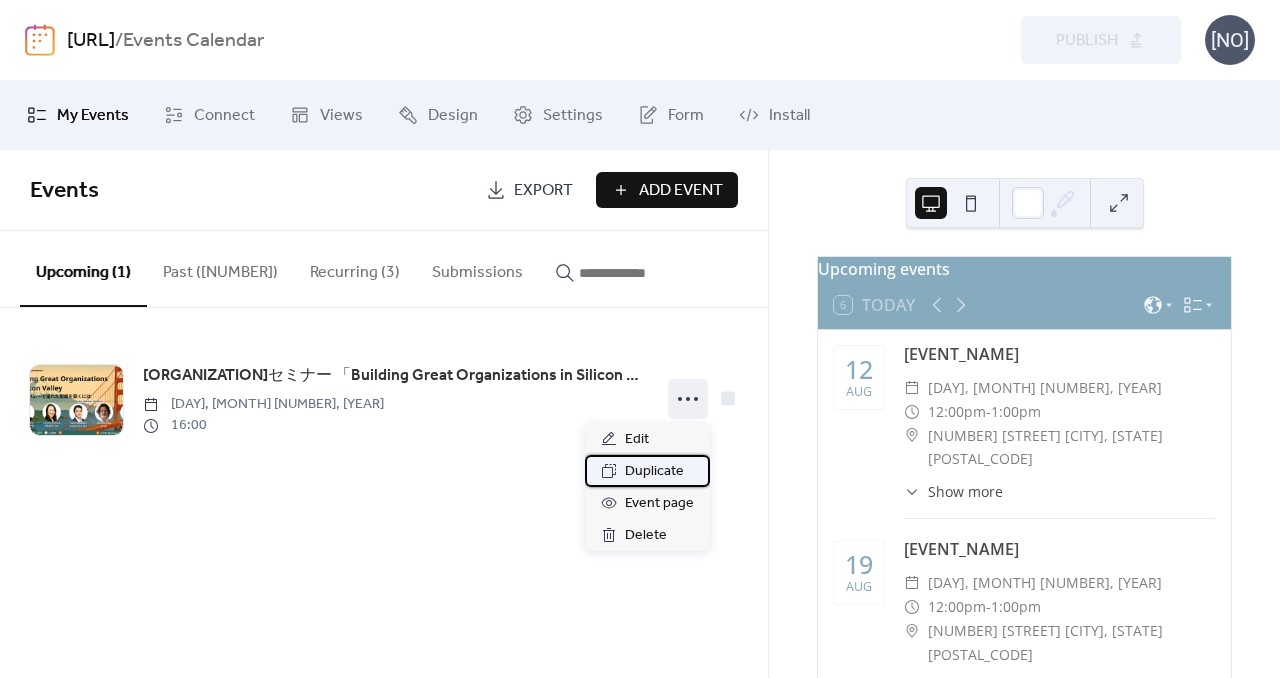 click on "Duplicate" at bounding box center [654, 472] 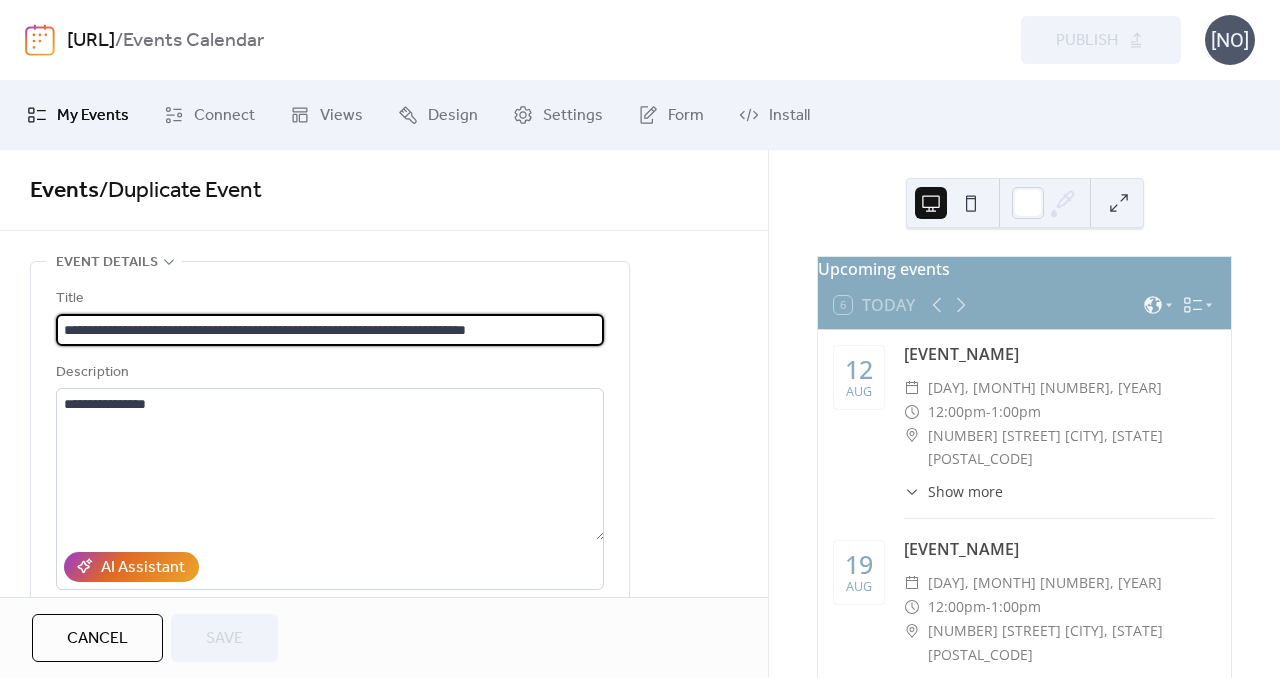 scroll, scrollTop: 0, scrollLeft: 0, axis: both 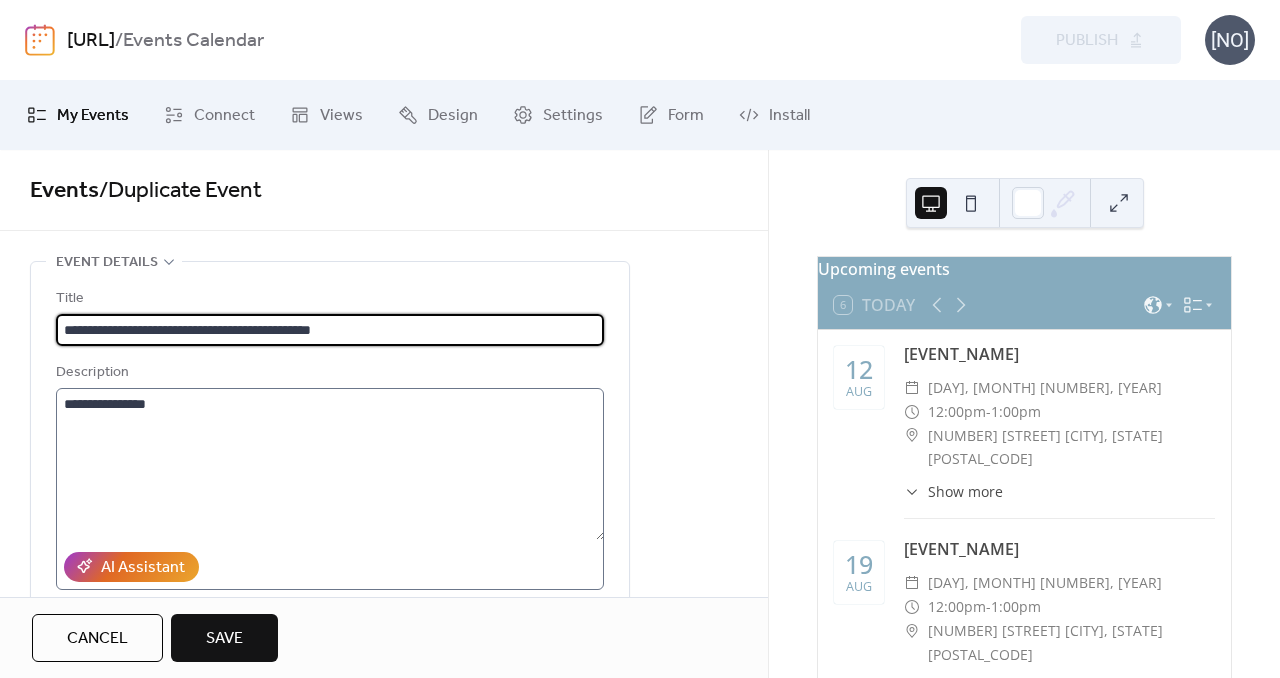 type on "**********" 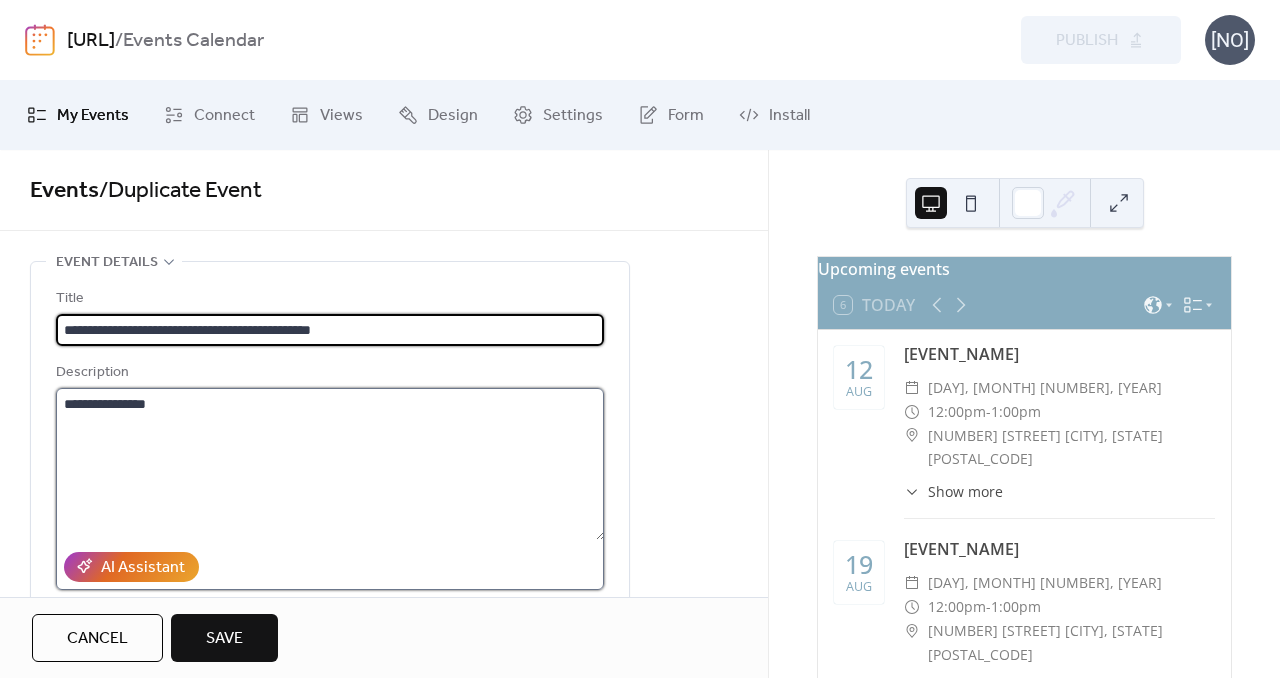 click on "**********" at bounding box center (330, 464) 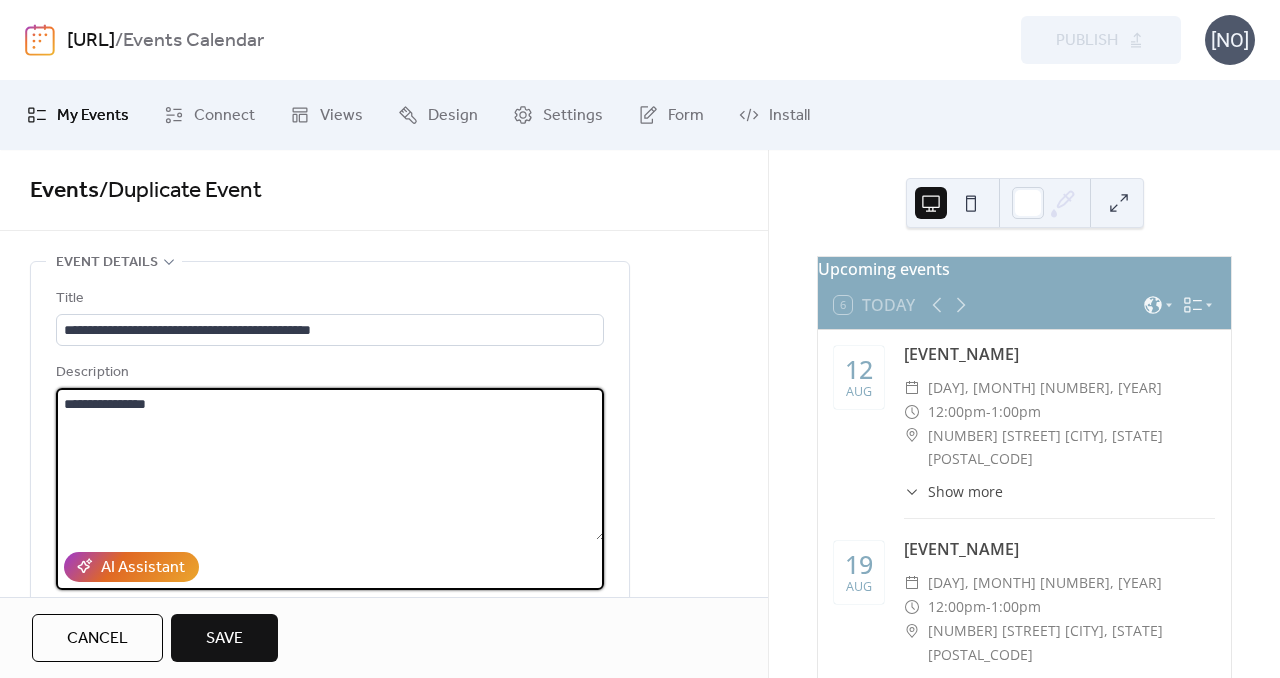 scroll, scrollTop: 0, scrollLeft: 0, axis: both 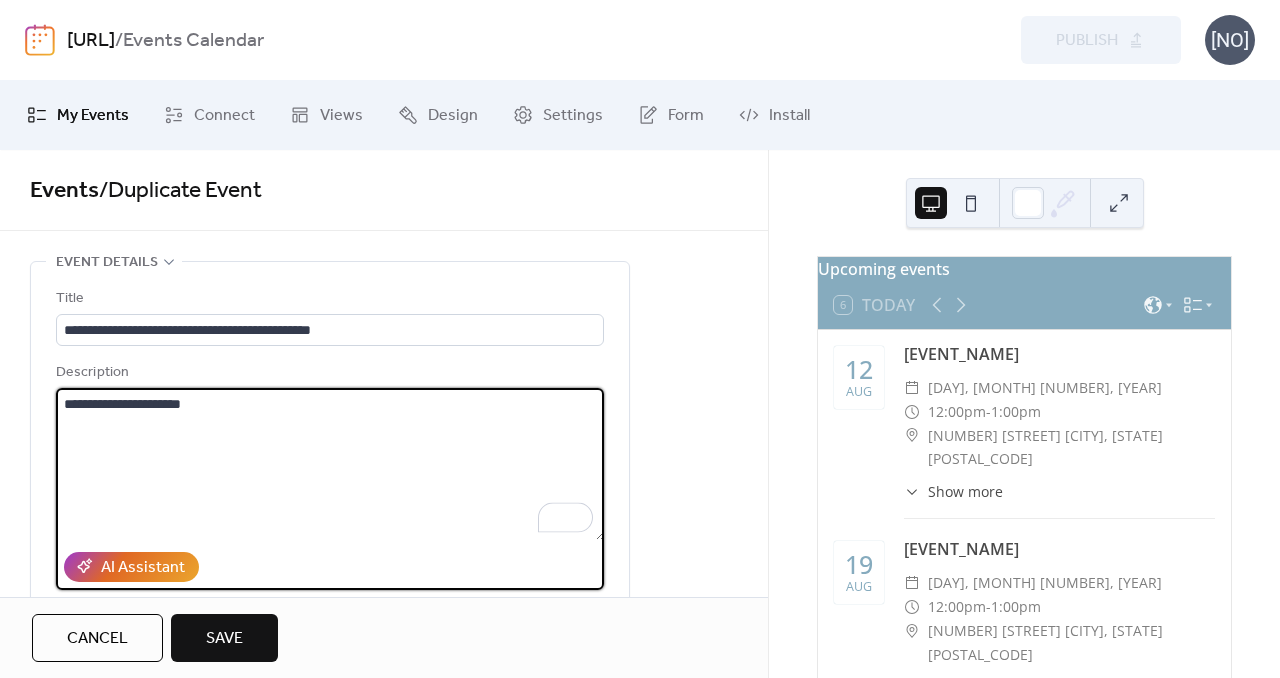 type on "**********" 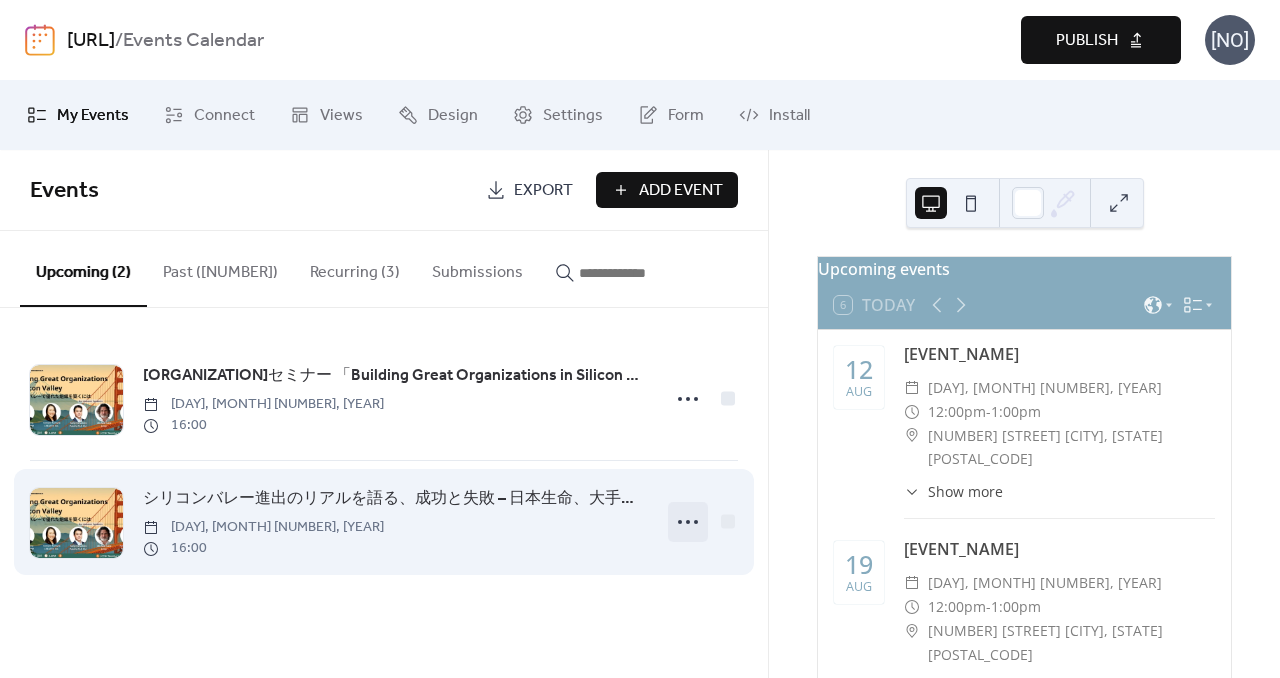 click 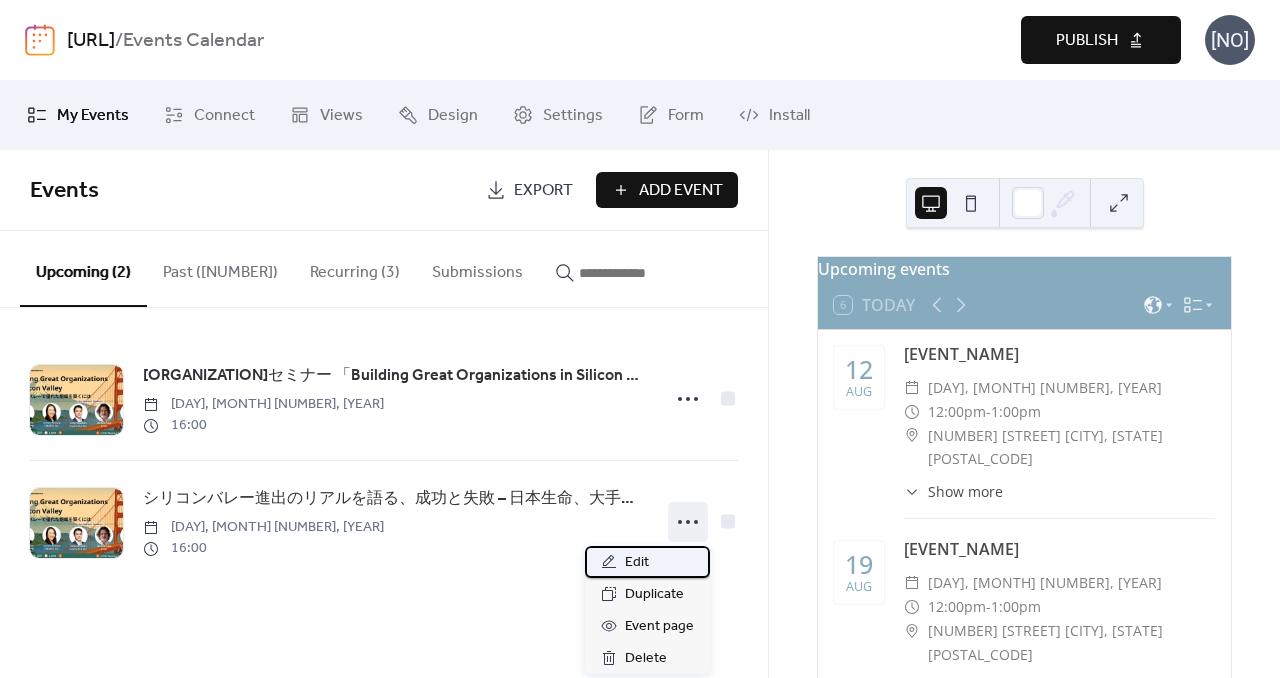 click on "Edit" at bounding box center [647, 562] 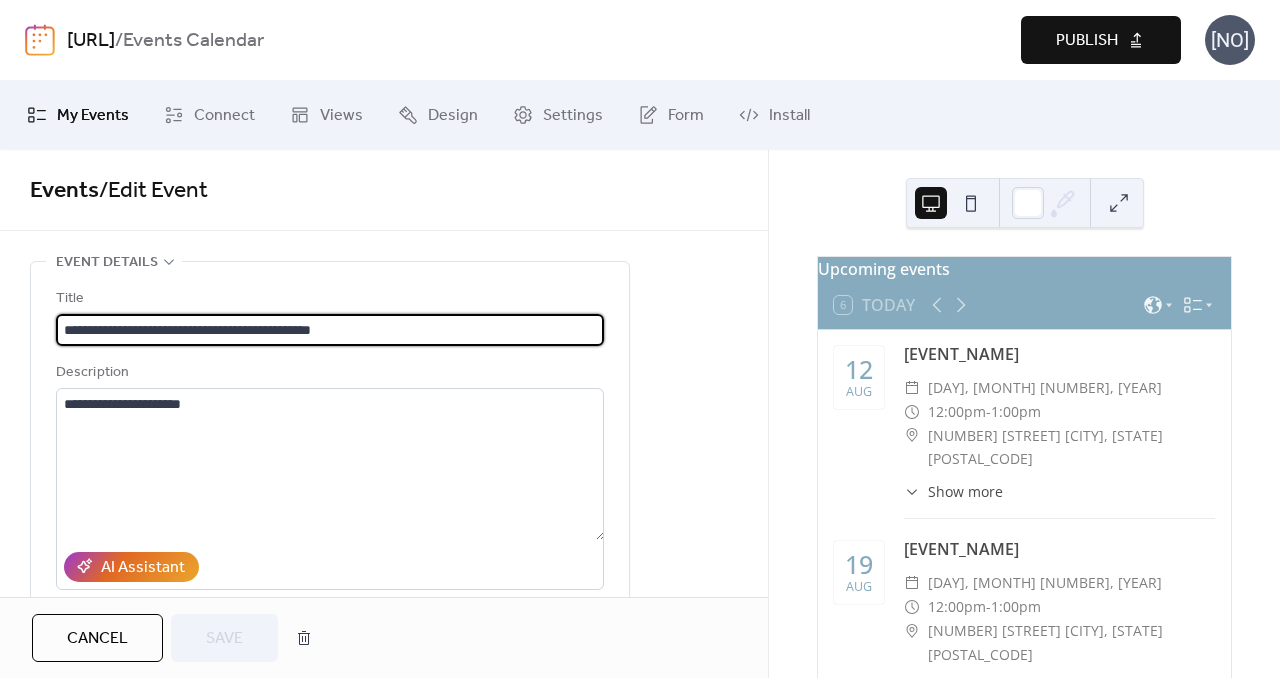 scroll, scrollTop: 1, scrollLeft: 121, axis: both 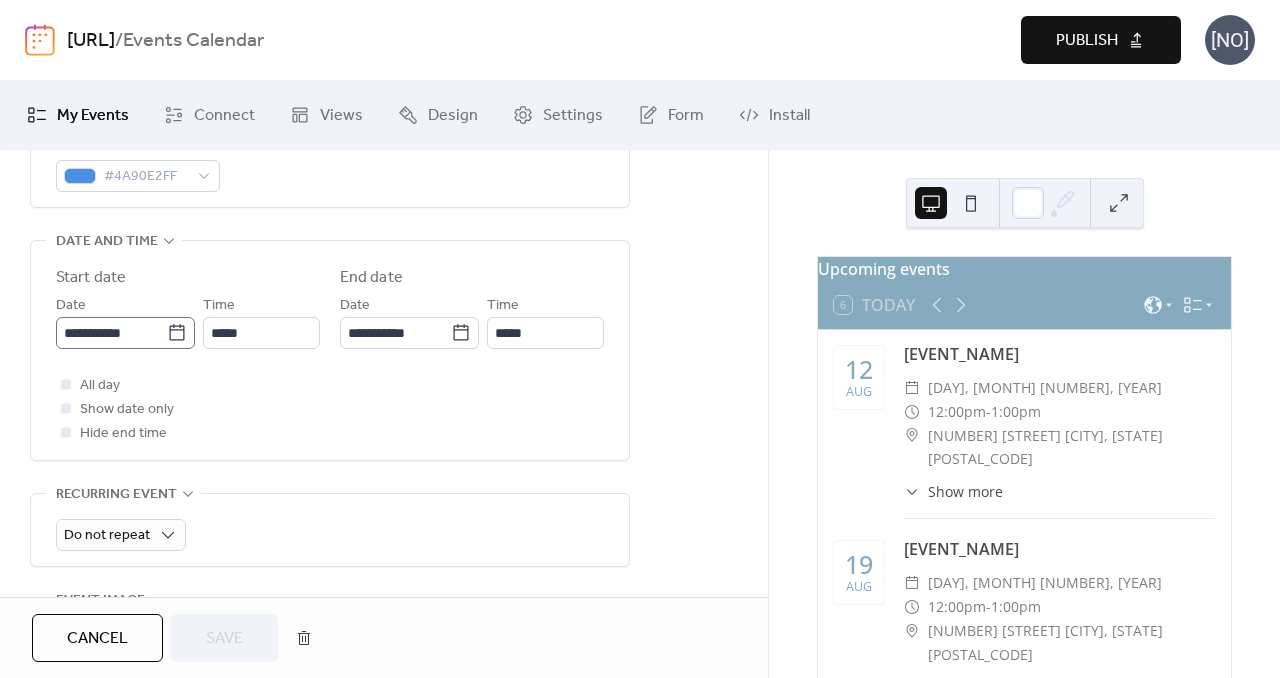 click 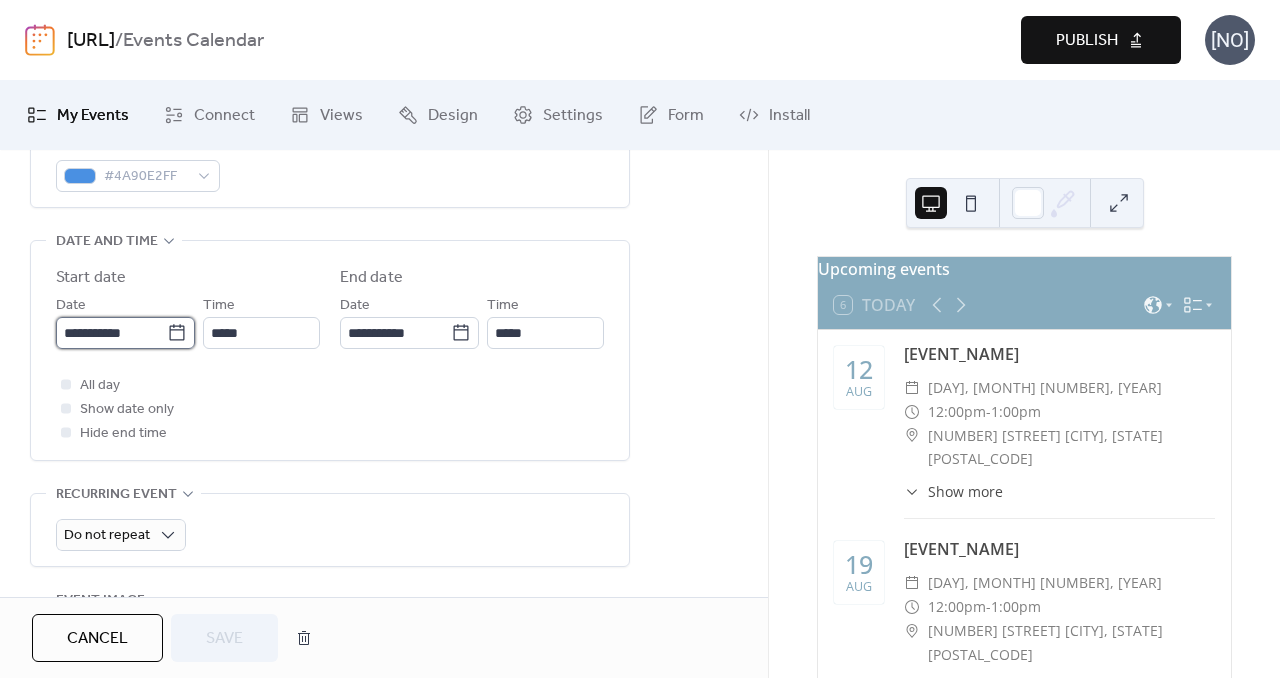 click on "**********" at bounding box center [111, 333] 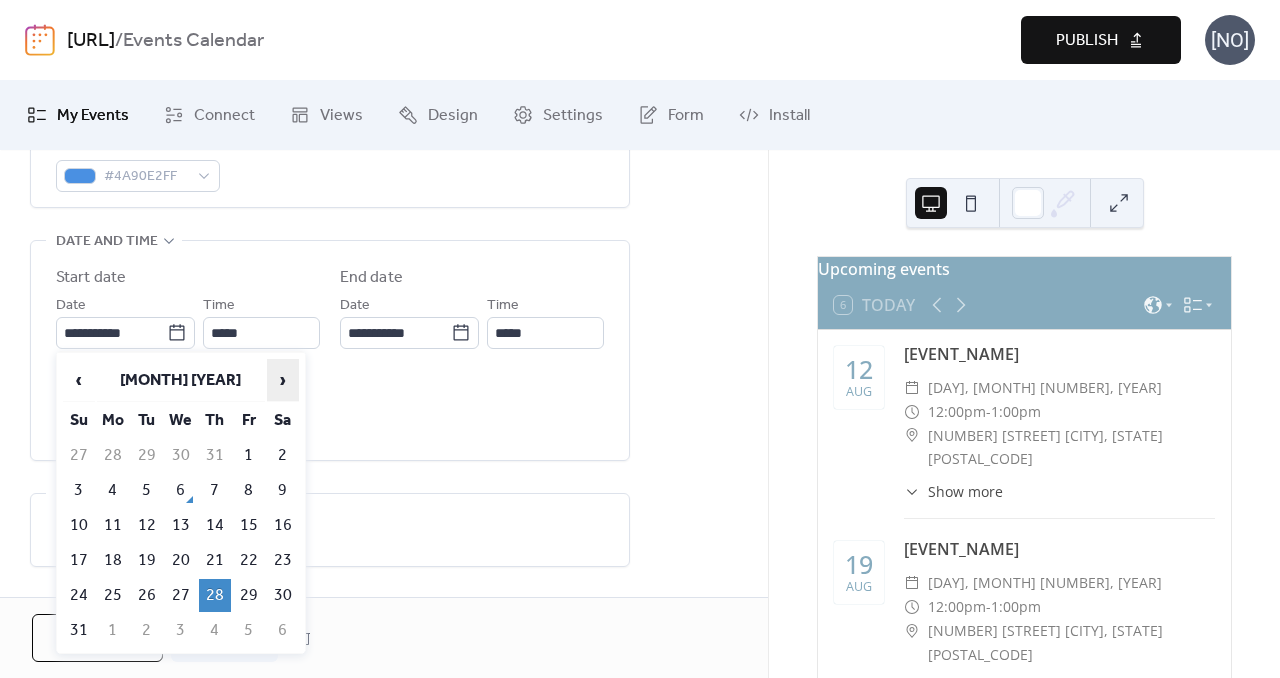 click on "›" at bounding box center (283, 380) 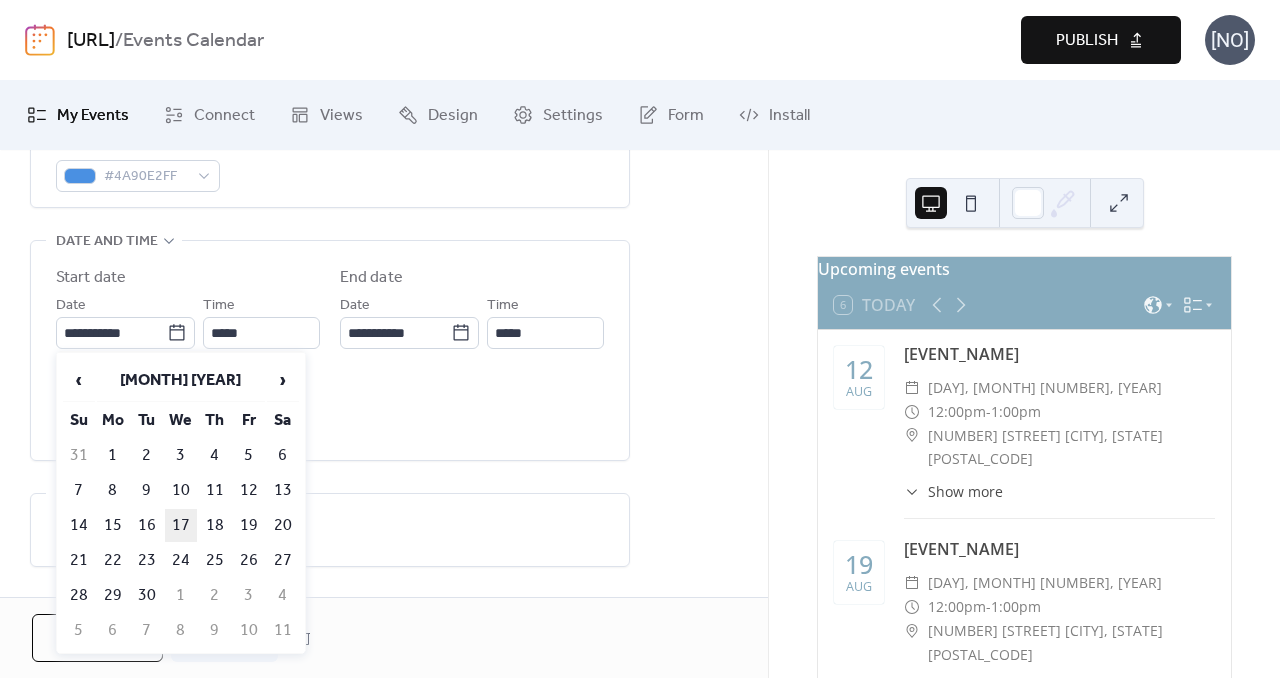 click on "17" at bounding box center [181, 525] 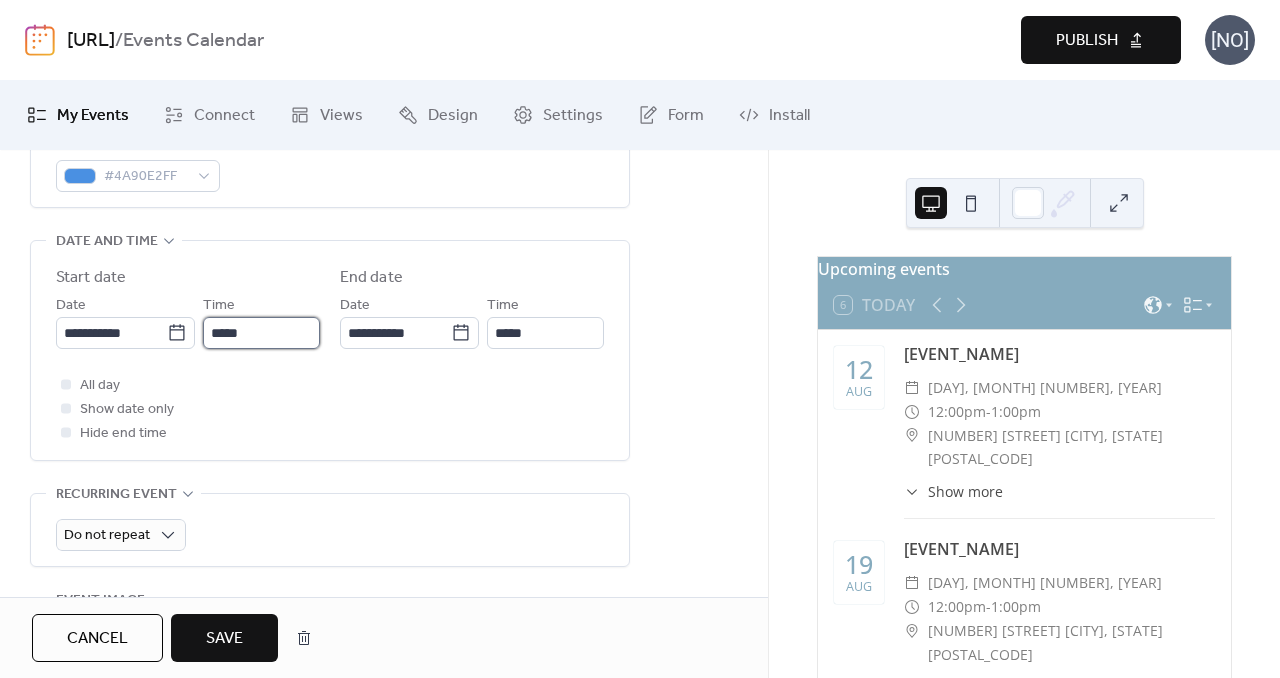 click on "*****" at bounding box center (261, 333) 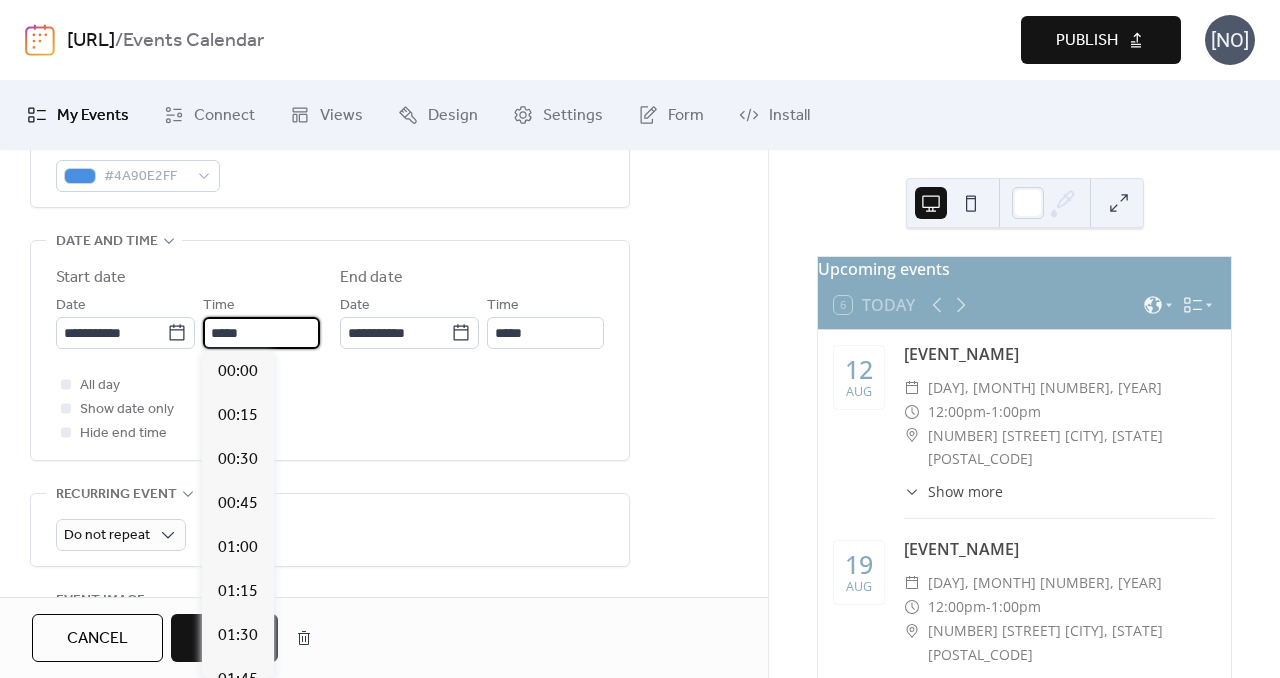scroll, scrollTop: 2858, scrollLeft: 0, axis: vertical 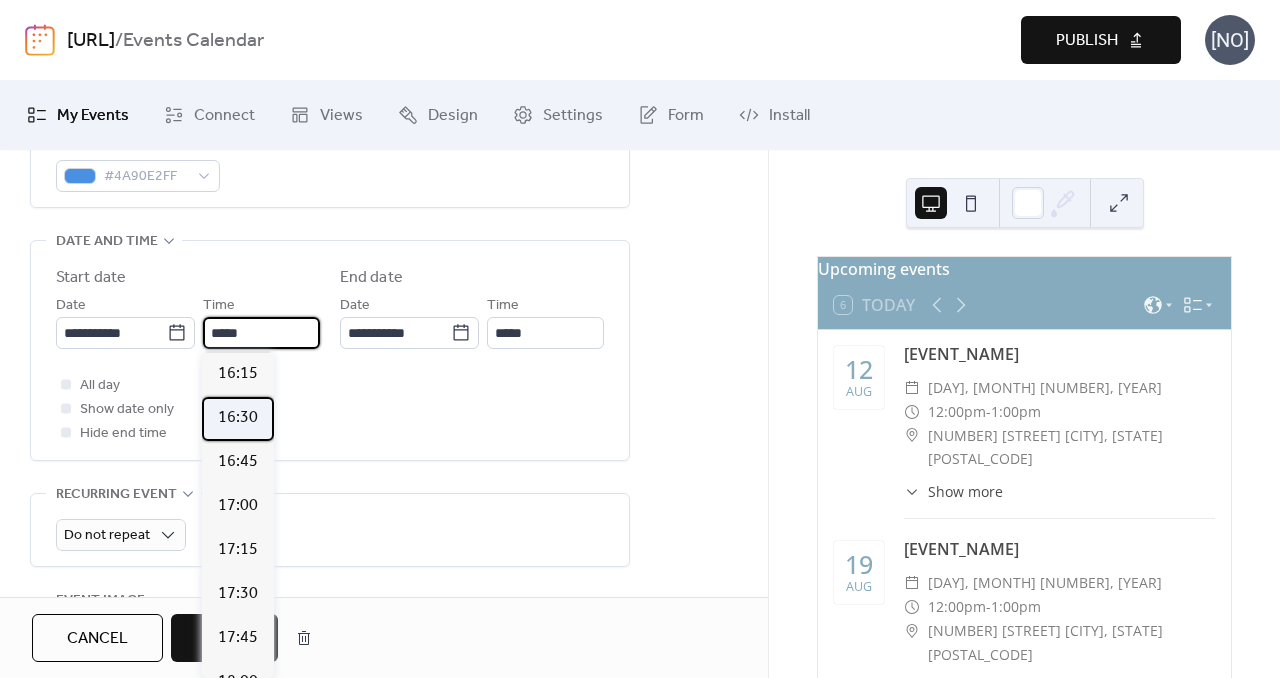 click on "16:30" at bounding box center [238, 418] 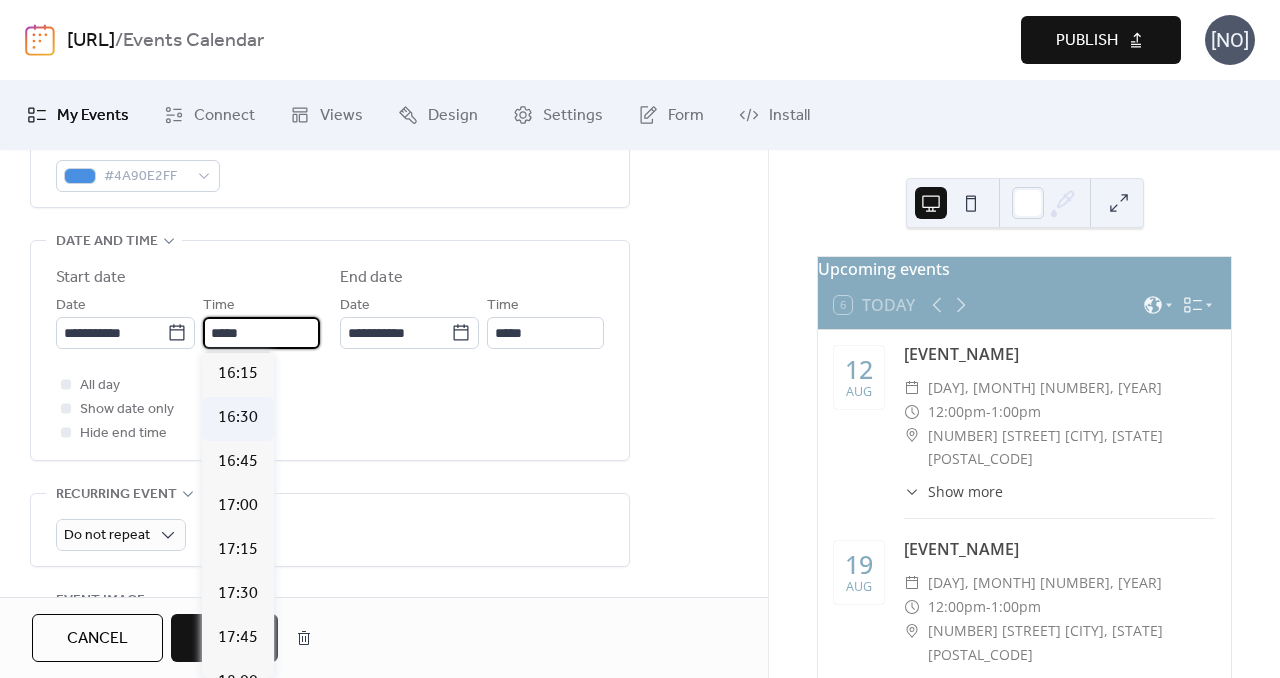 type on "*****" 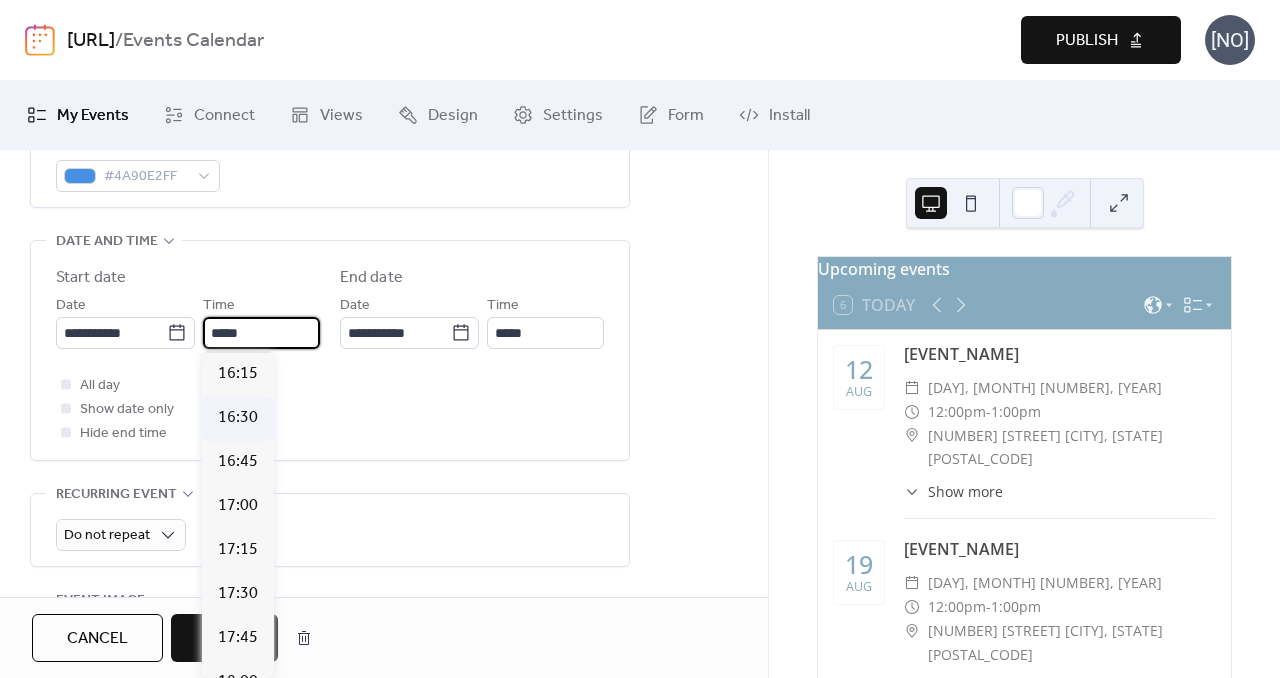 type on "*****" 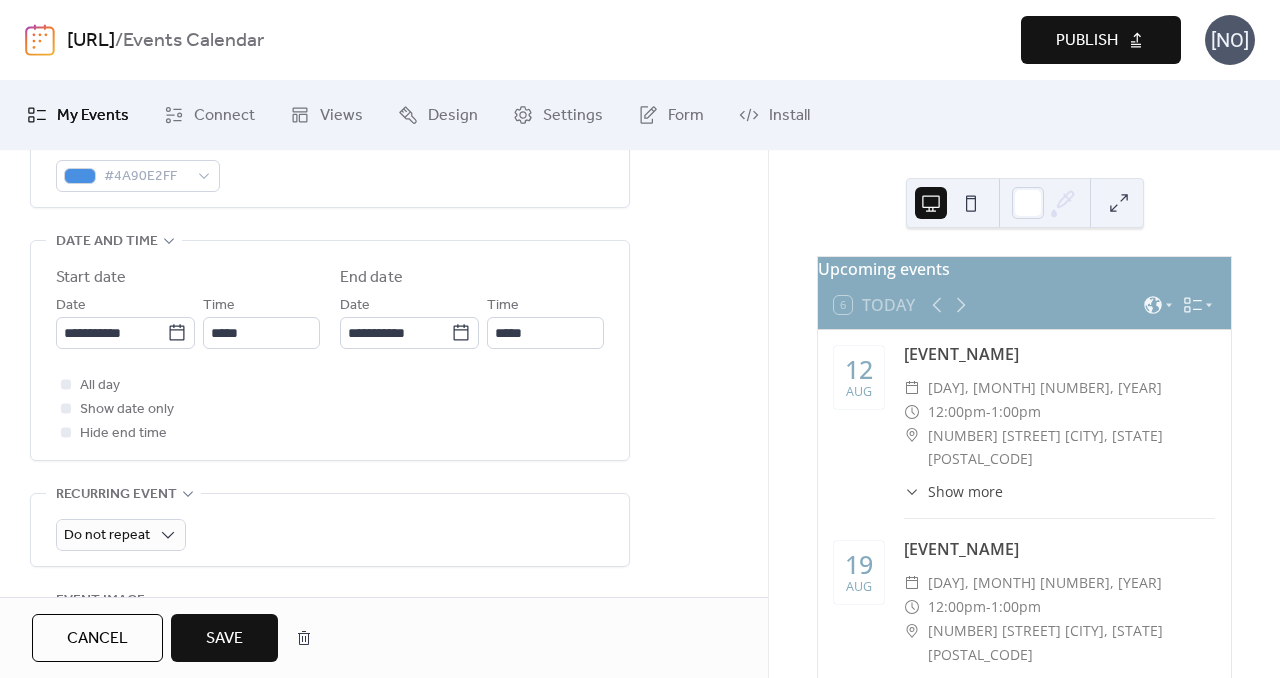 click on "All day Show date only Hide end time" at bounding box center [330, 409] 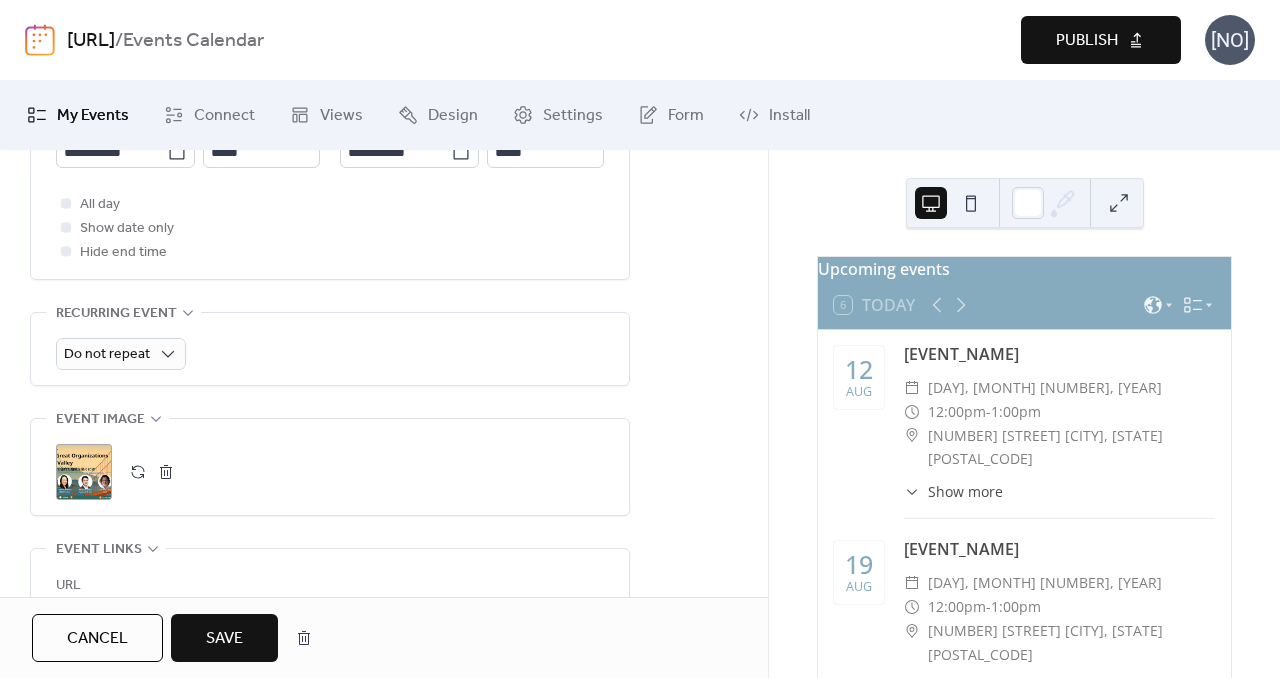 scroll, scrollTop: 785, scrollLeft: 0, axis: vertical 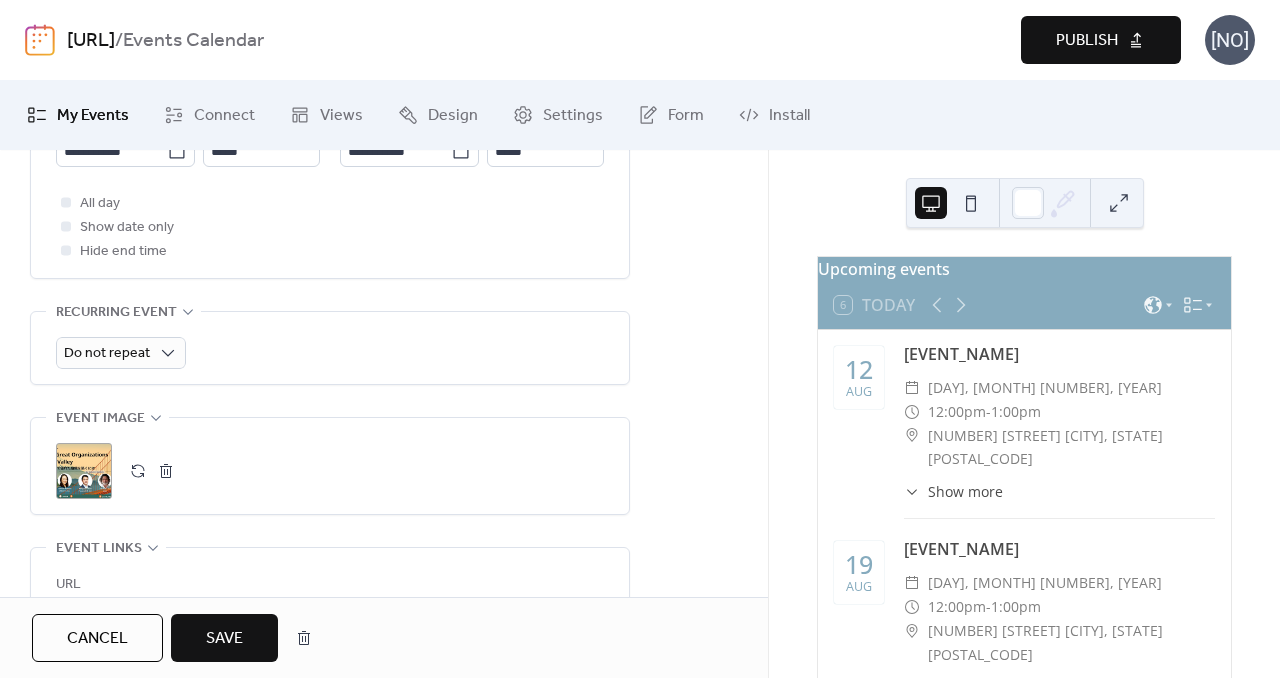 click at bounding box center (138, 471) 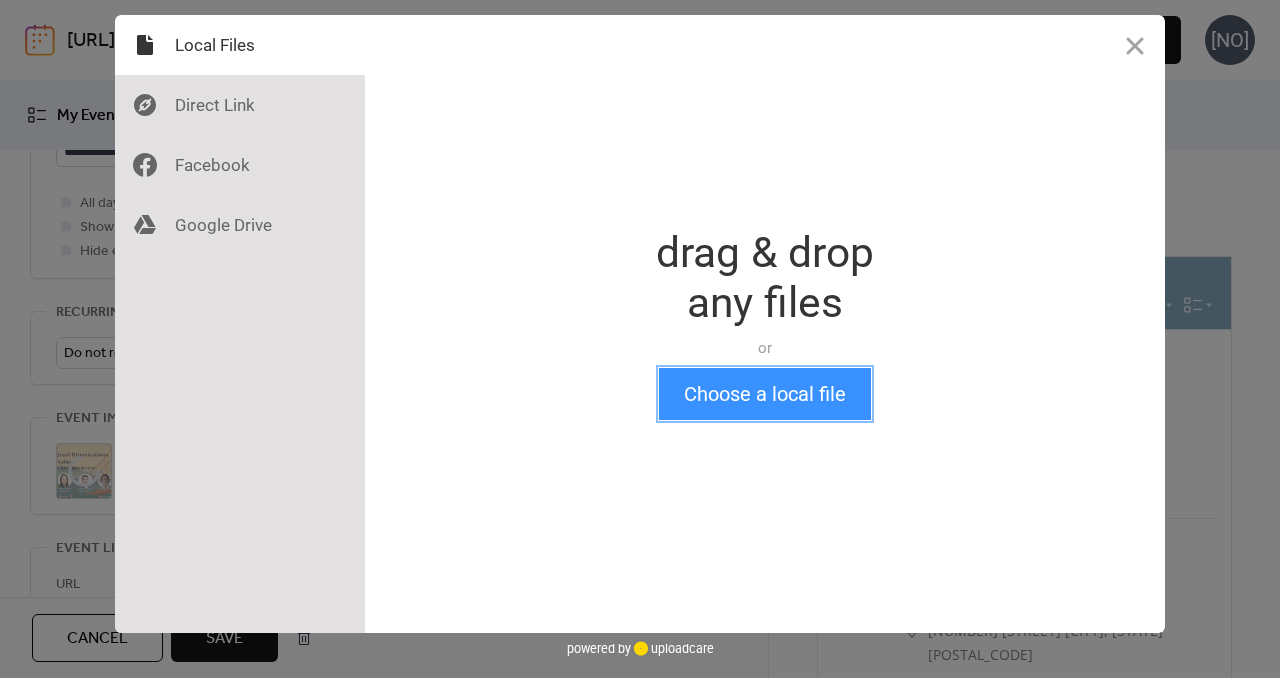 click on "Choose a local file" at bounding box center (765, 394) 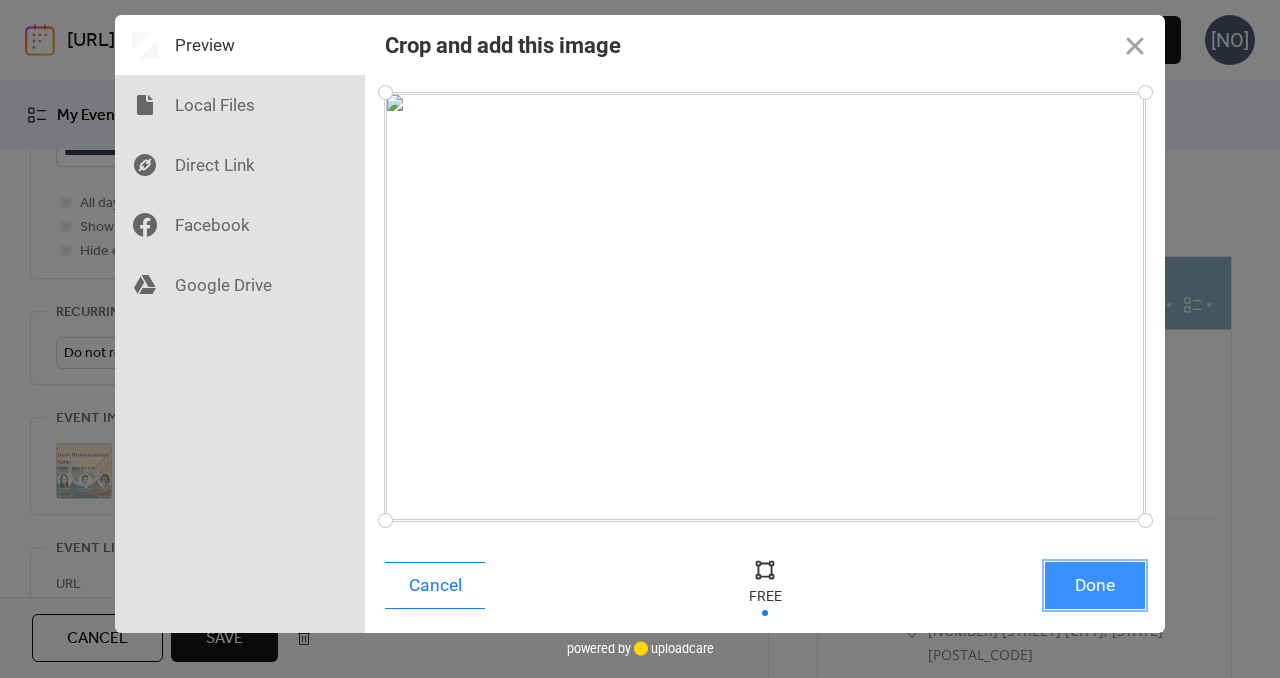 click on "Done" at bounding box center [1095, 585] 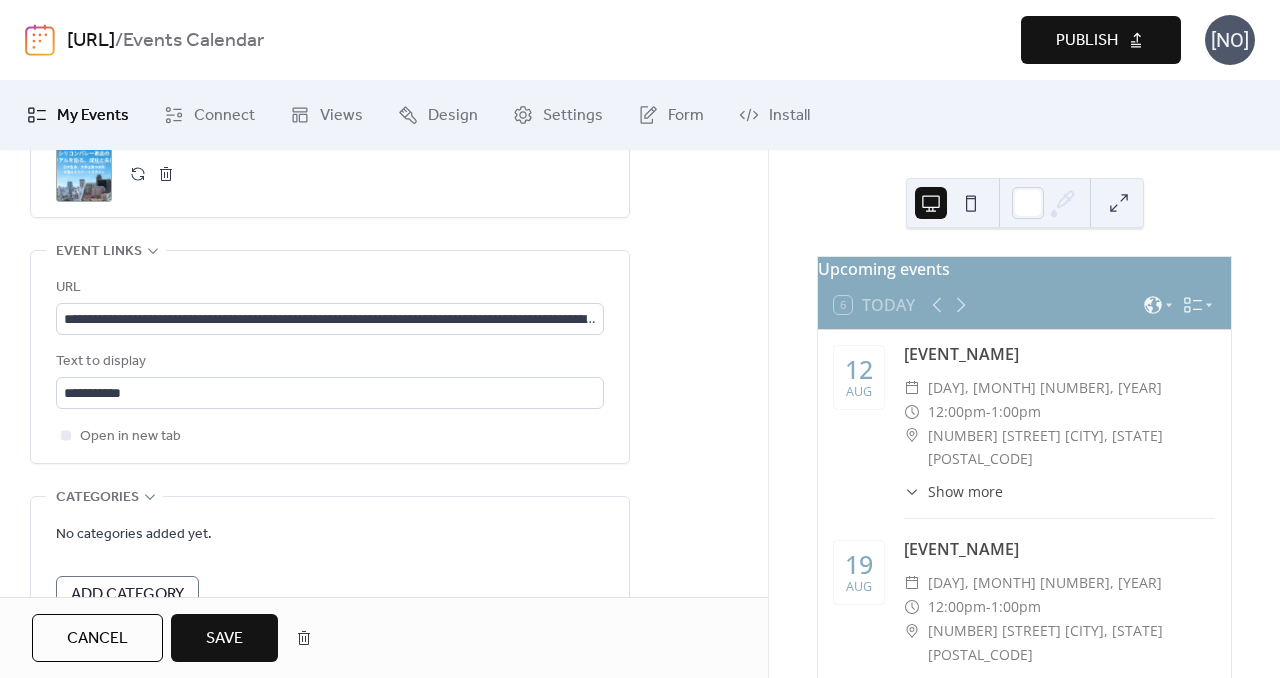 scroll, scrollTop: 1083, scrollLeft: 0, axis: vertical 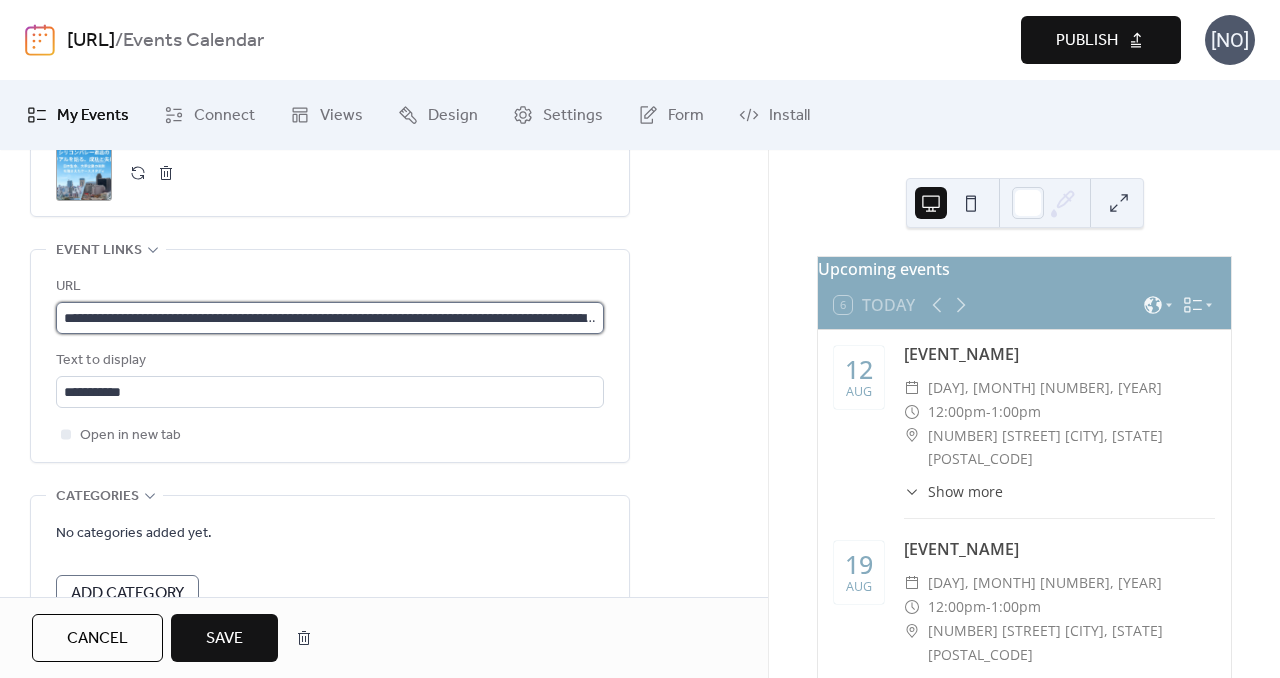 click on "**********" at bounding box center (330, 318) 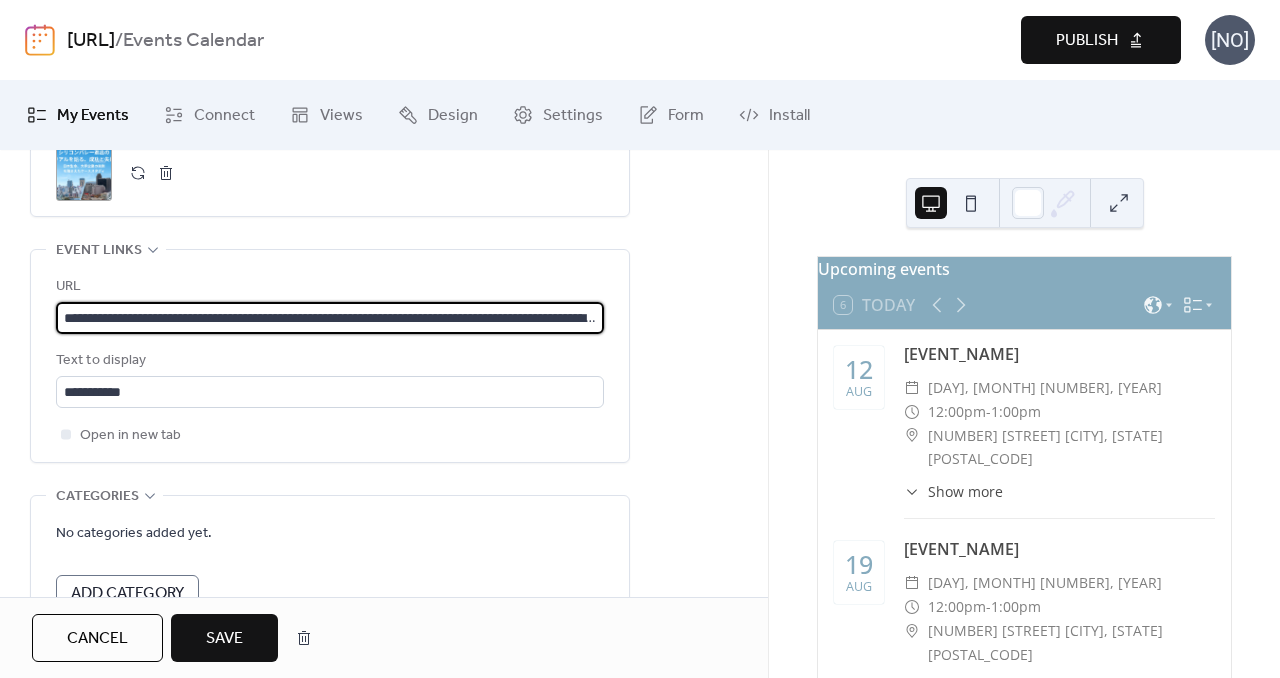 paste 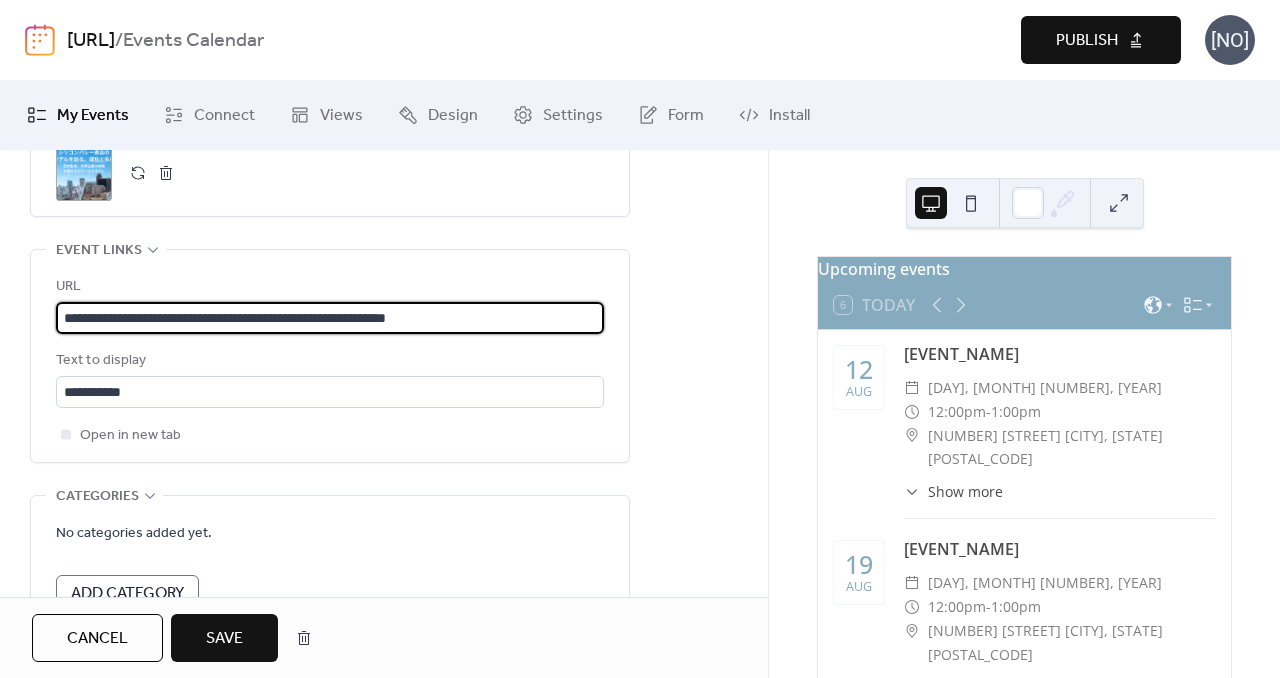 scroll, scrollTop: 1206, scrollLeft: 0, axis: vertical 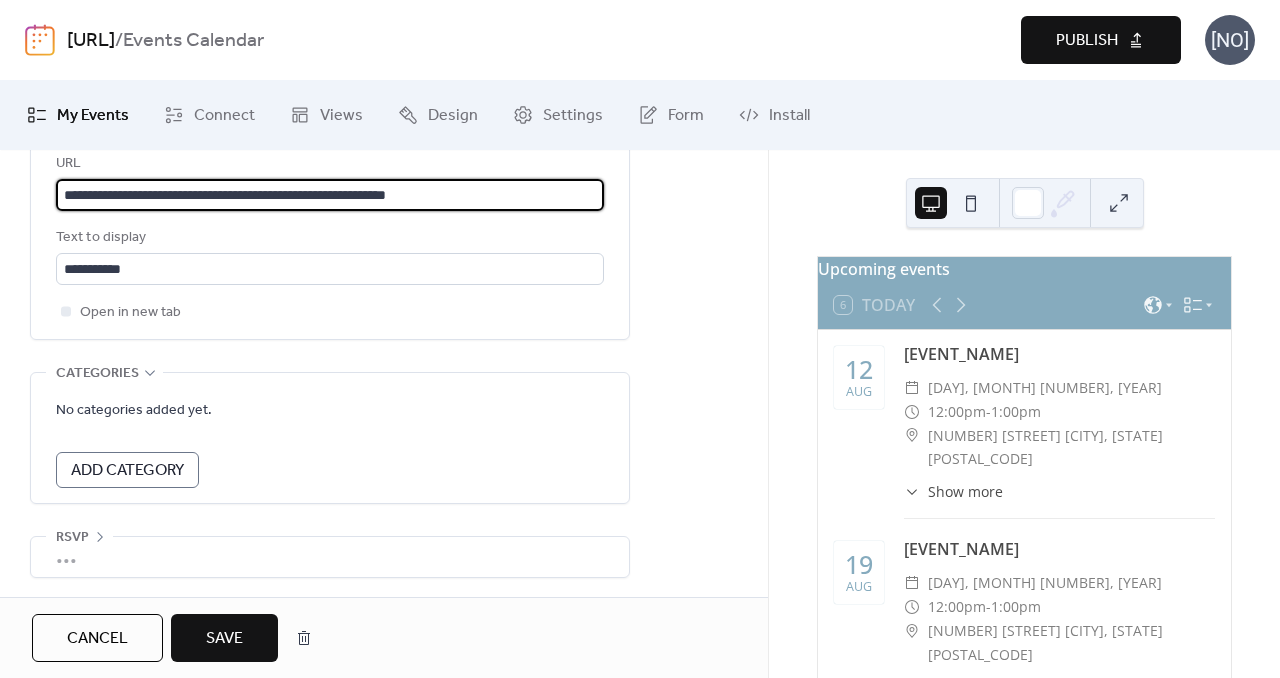 type on "**********" 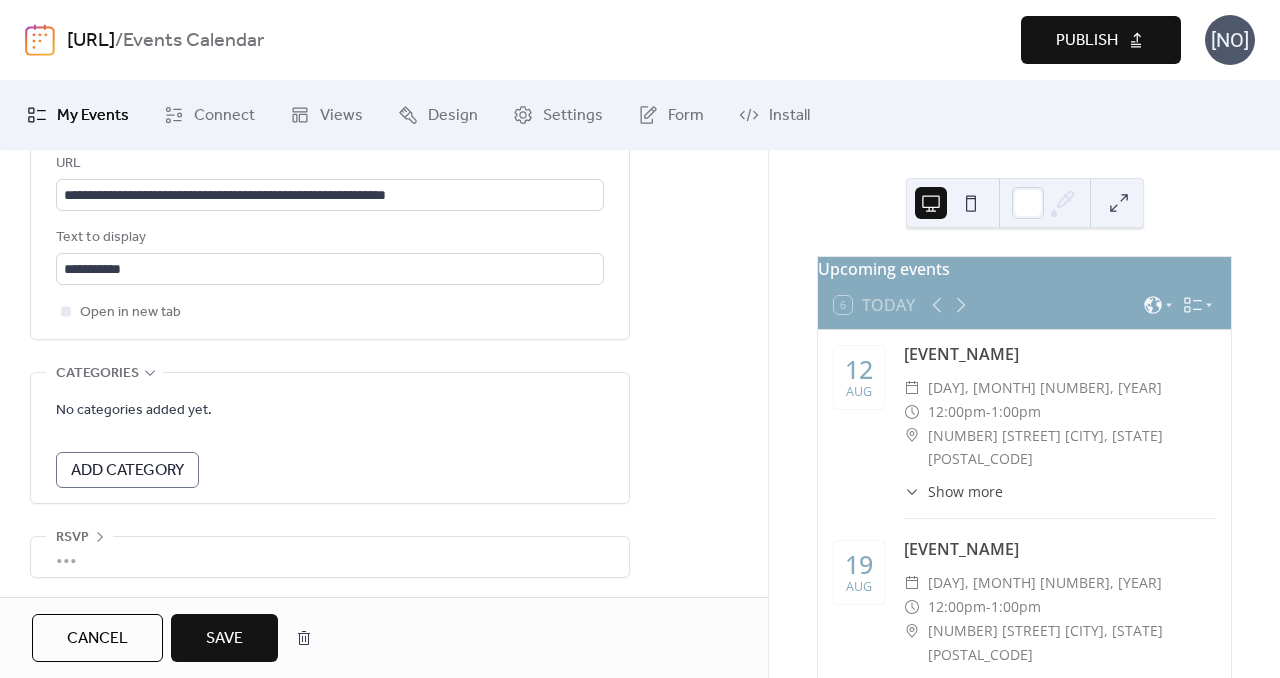 click on "Save" at bounding box center [224, 638] 